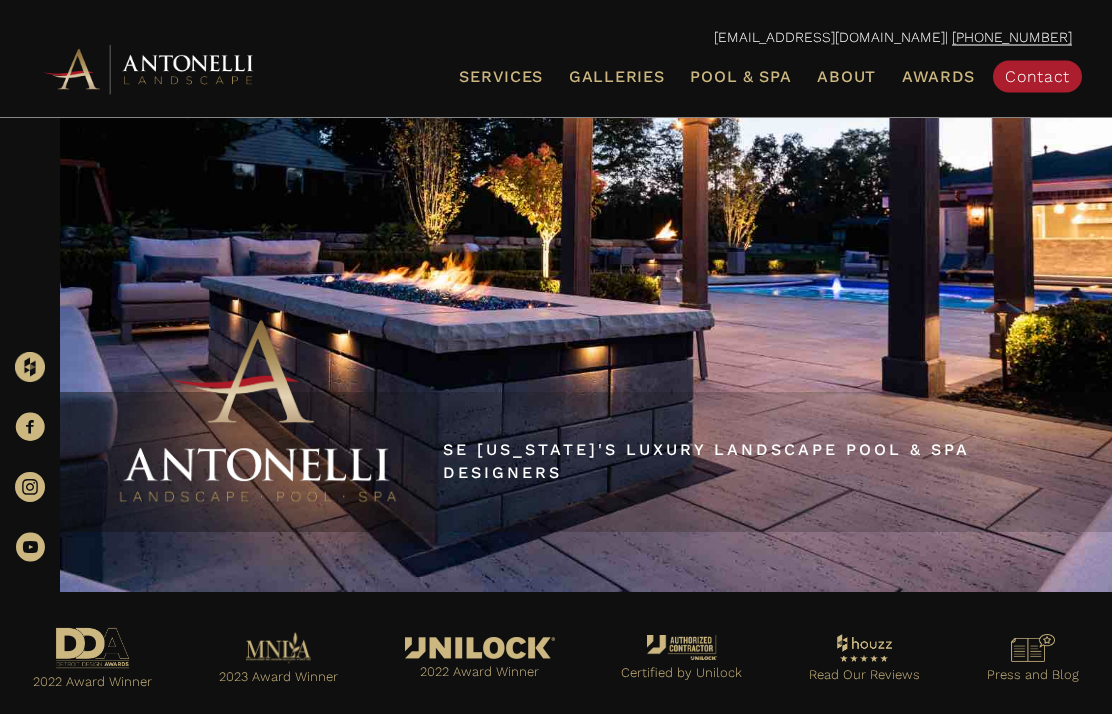 scroll, scrollTop: 208, scrollLeft: 0, axis: vertical 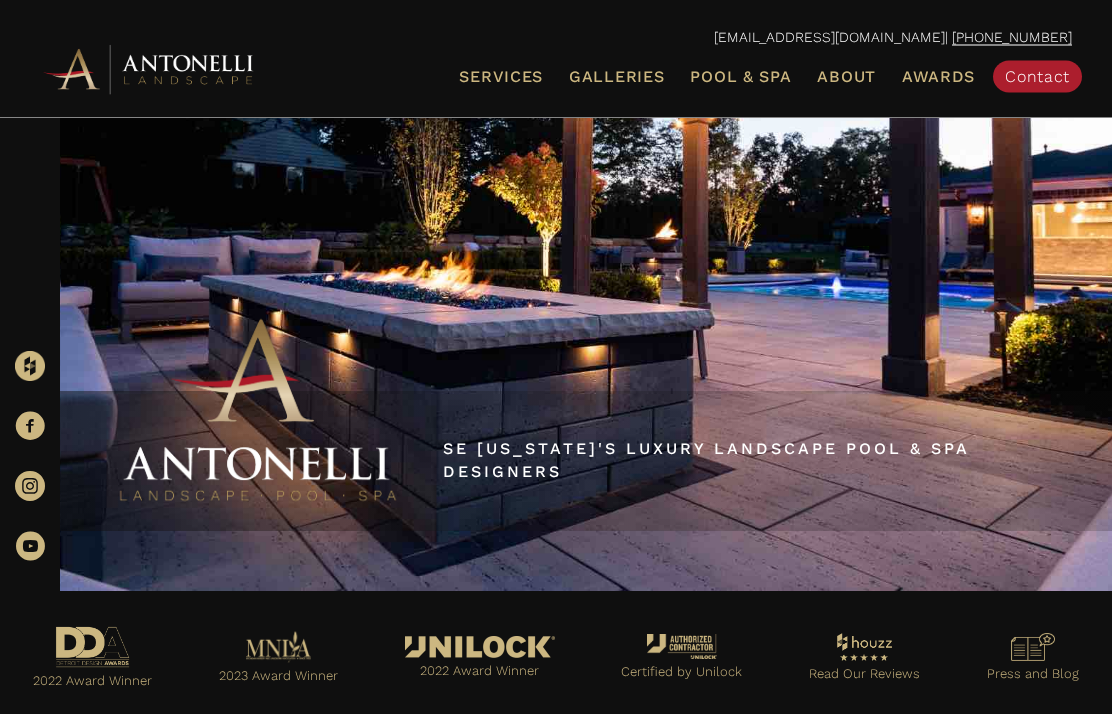 click at bounding box center (1032, 660) 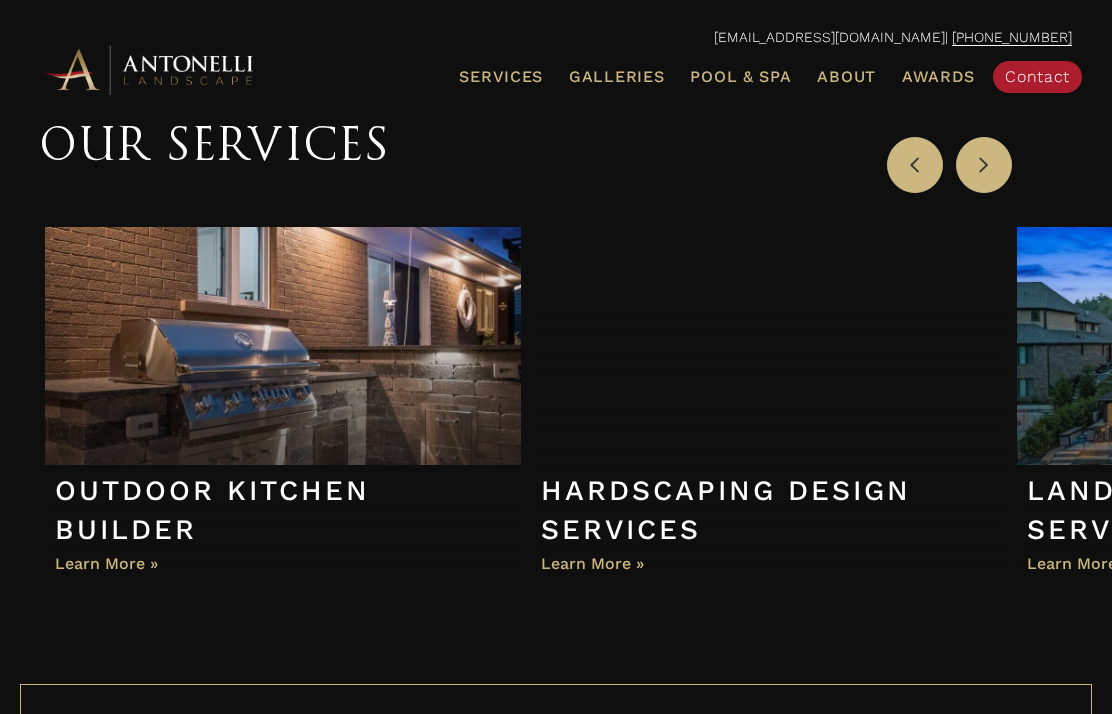 scroll, scrollTop: 1321, scrollLeft: 0, axis: vertical 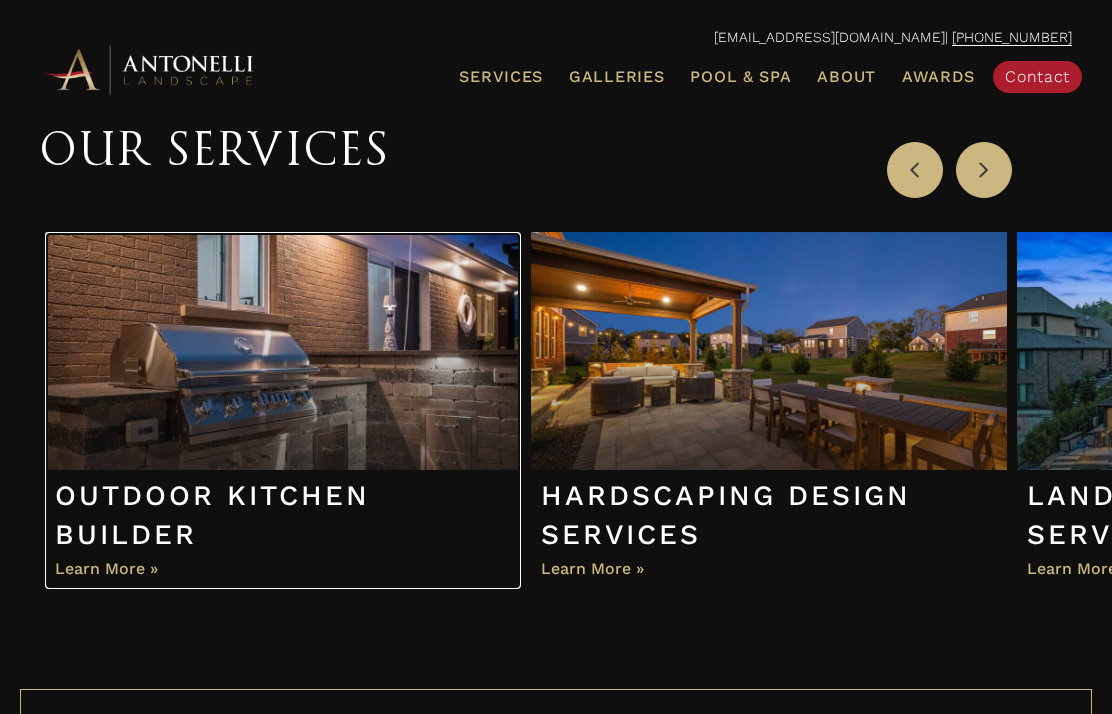 click at bounding box center (283, 410) 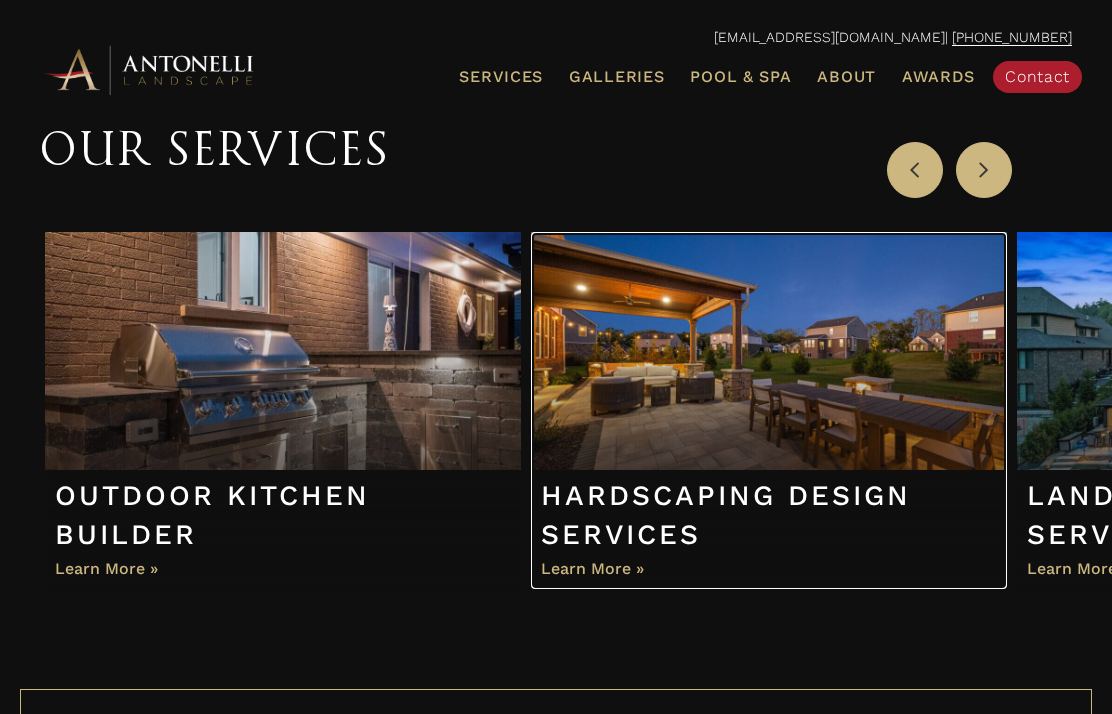 click at bounding box center (769, 410) 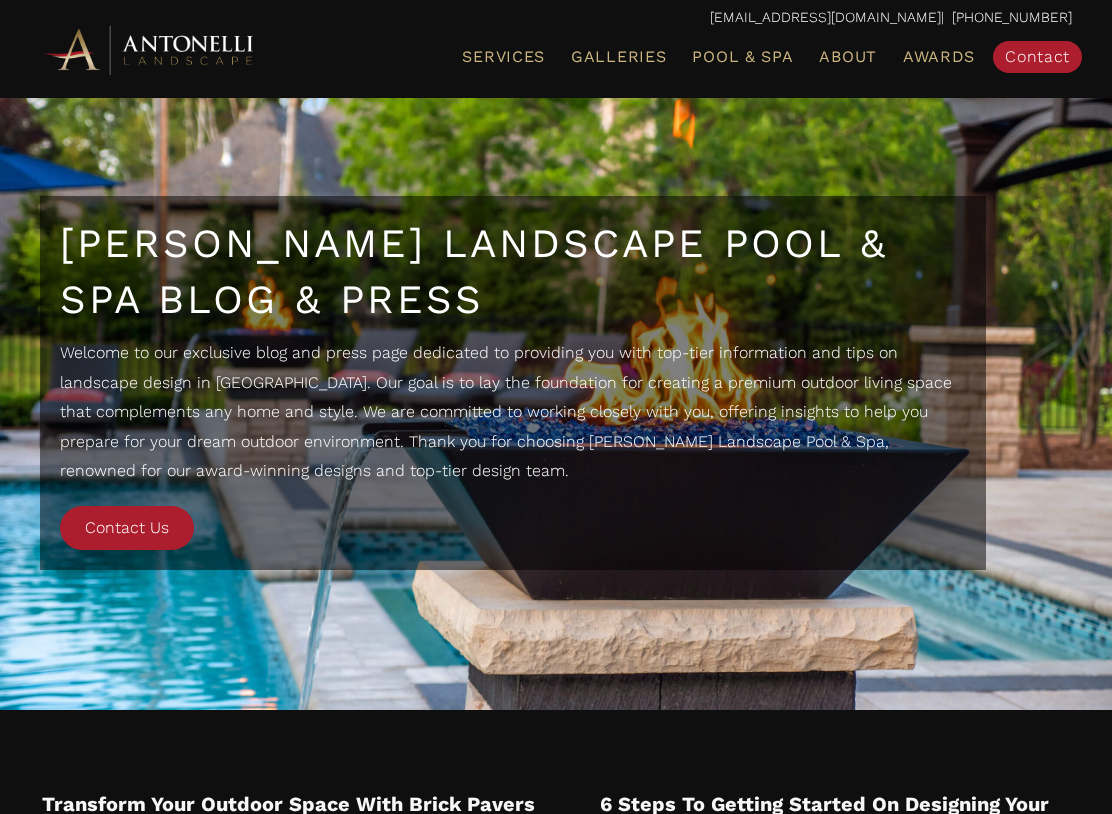 scroll, scrollTop: 0, scrollLeft: 0, axis: both 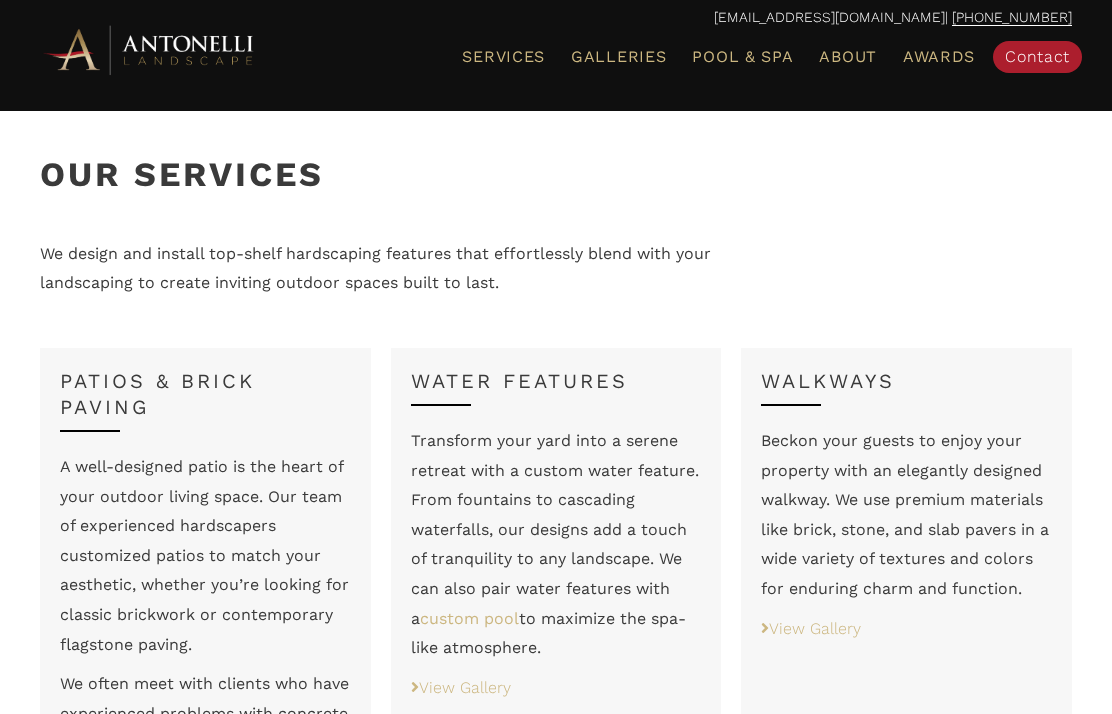 click on "Patios & Brick Paving" at bounding box center [205, 394] 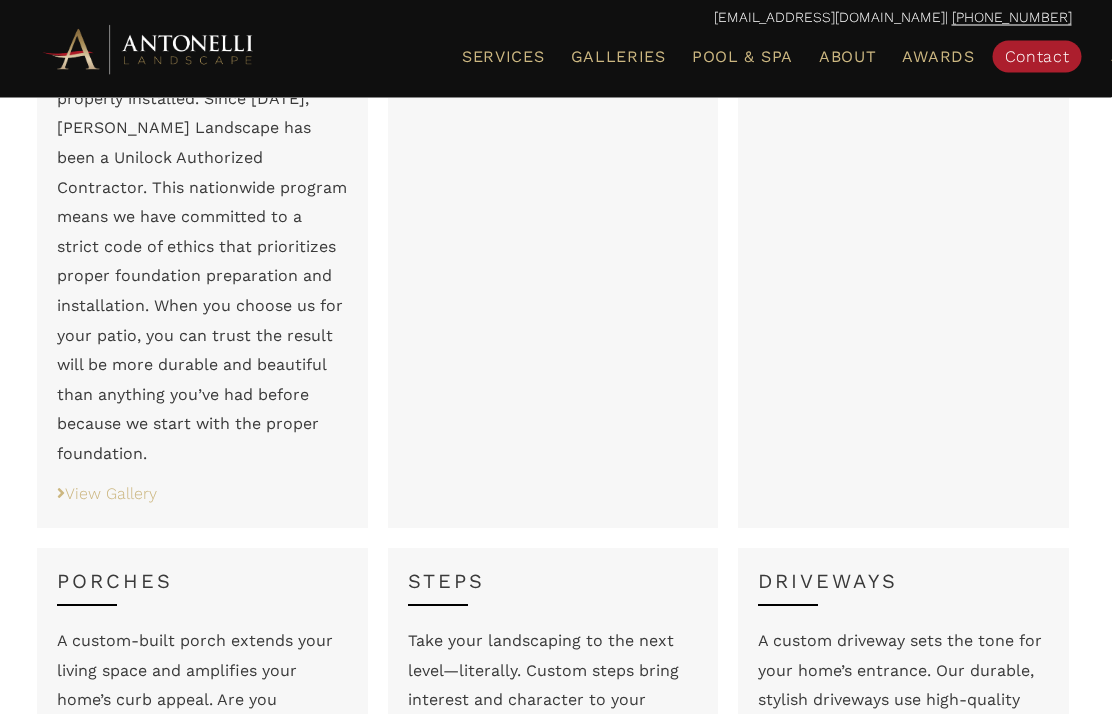scroll, scrollTop: 1866, scrollLeft: 3, axis: both 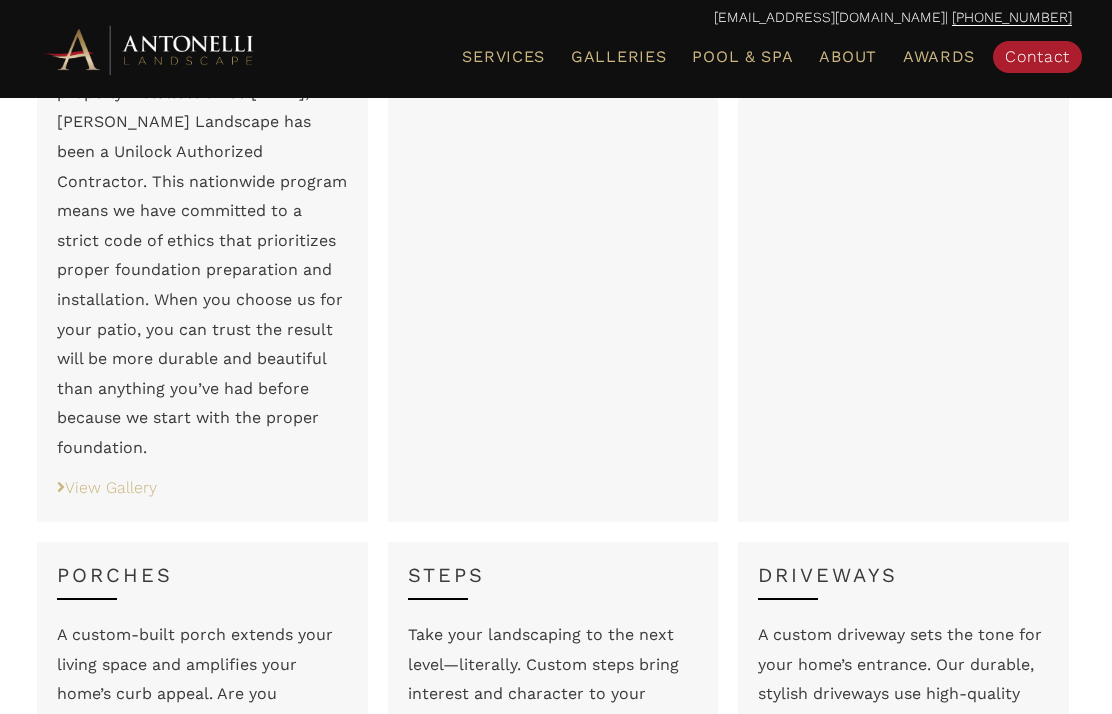 click on "View Gallery" at bounding box center [107, 487] 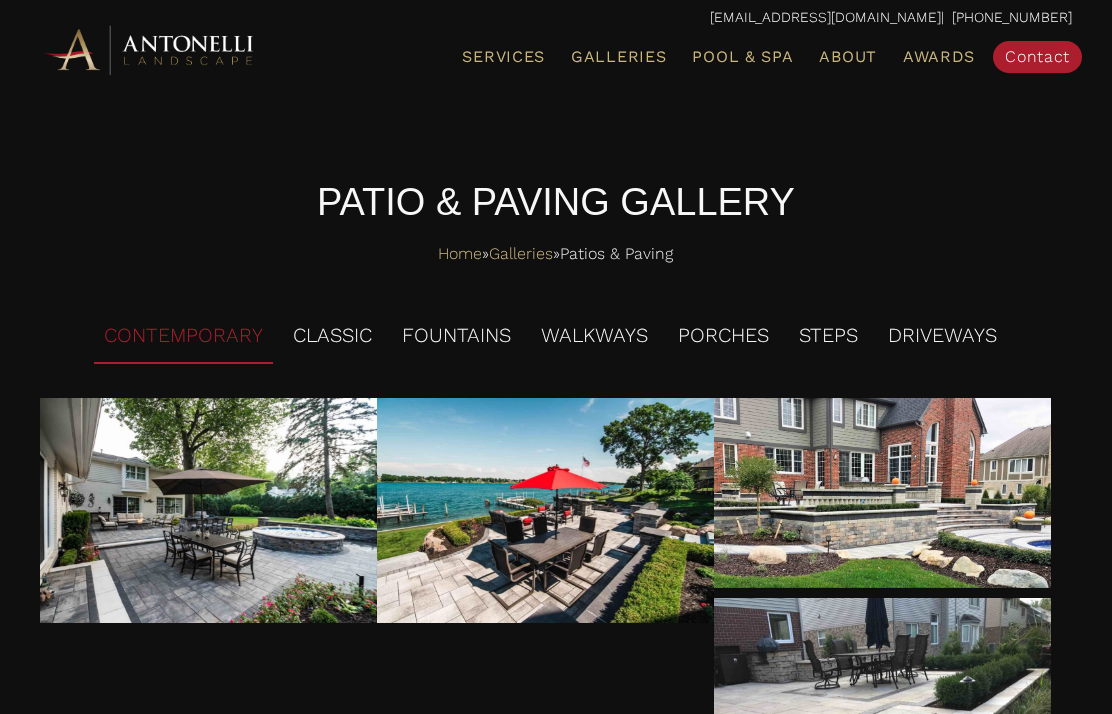 scroll, scrollTop: 0, scrollLeft: 0, axis: both 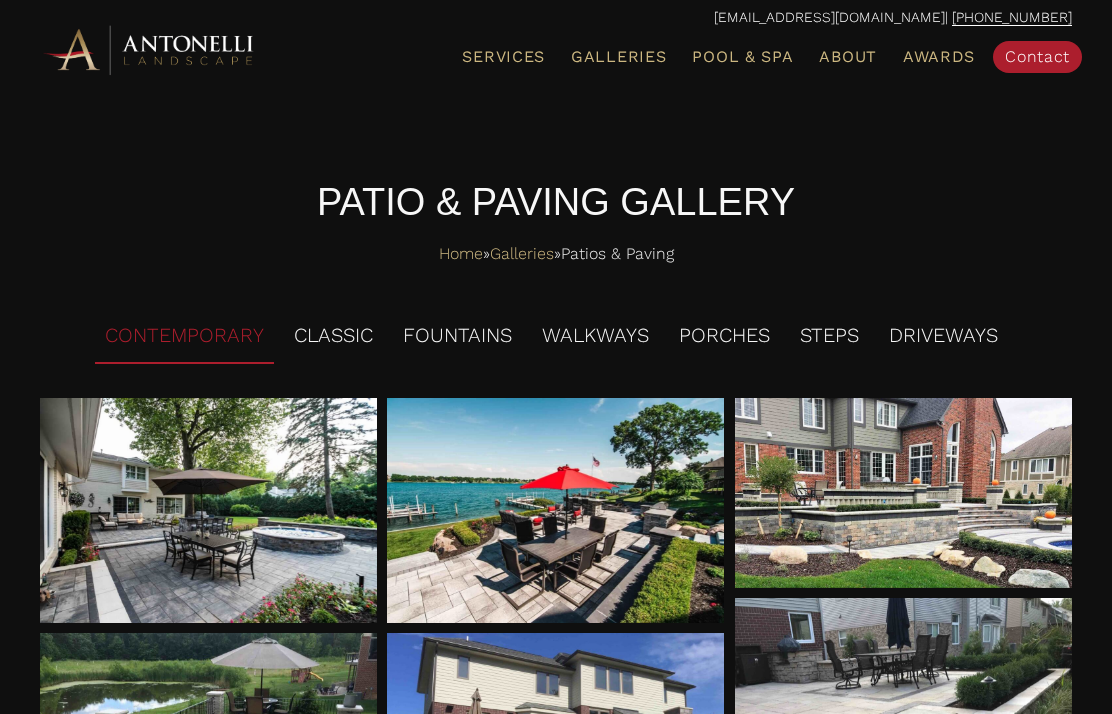 click at bounding box center (208, 510) 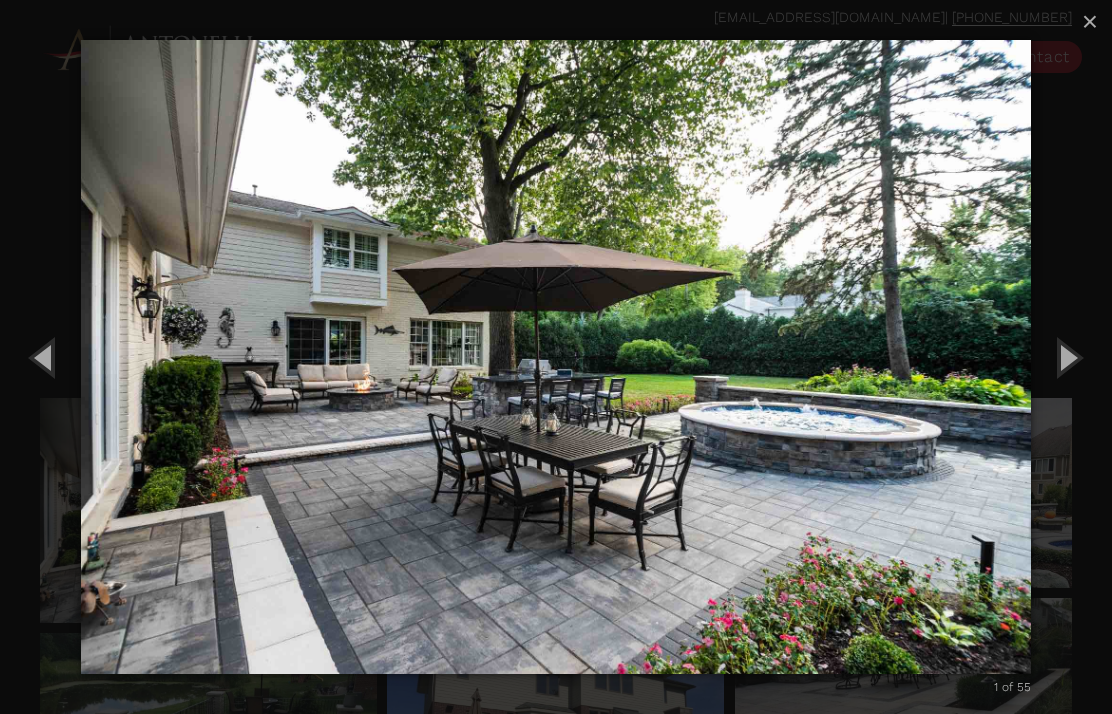 click at bounding box center (1067, 357) 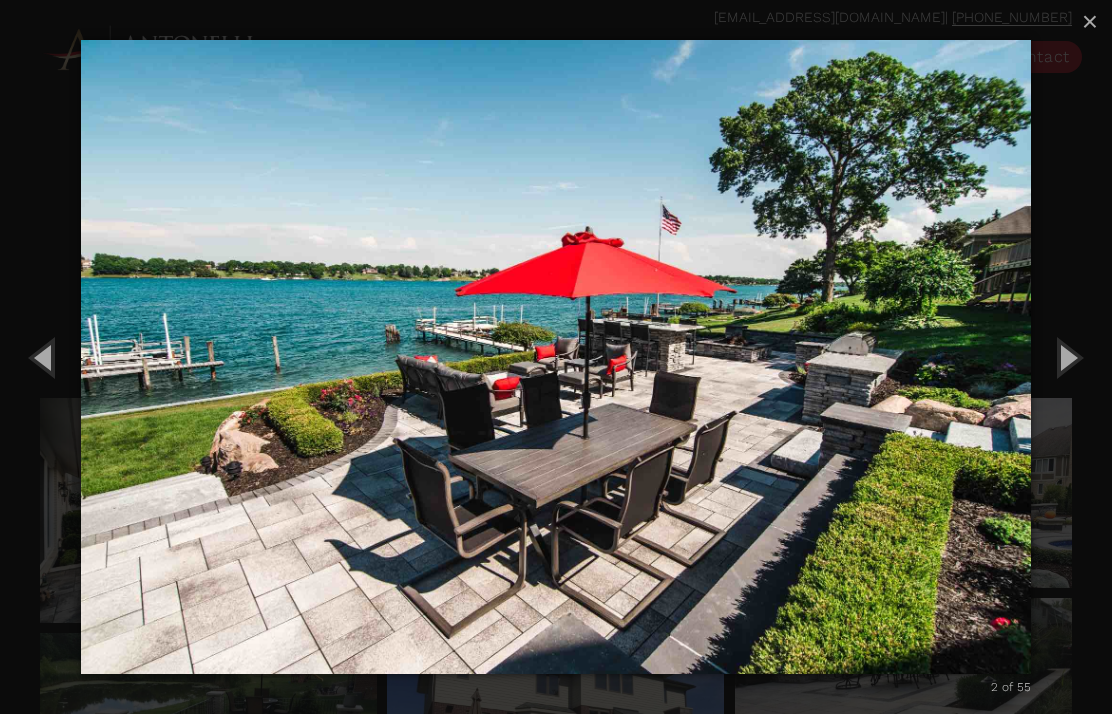 click at bounding box center [1067, 357] 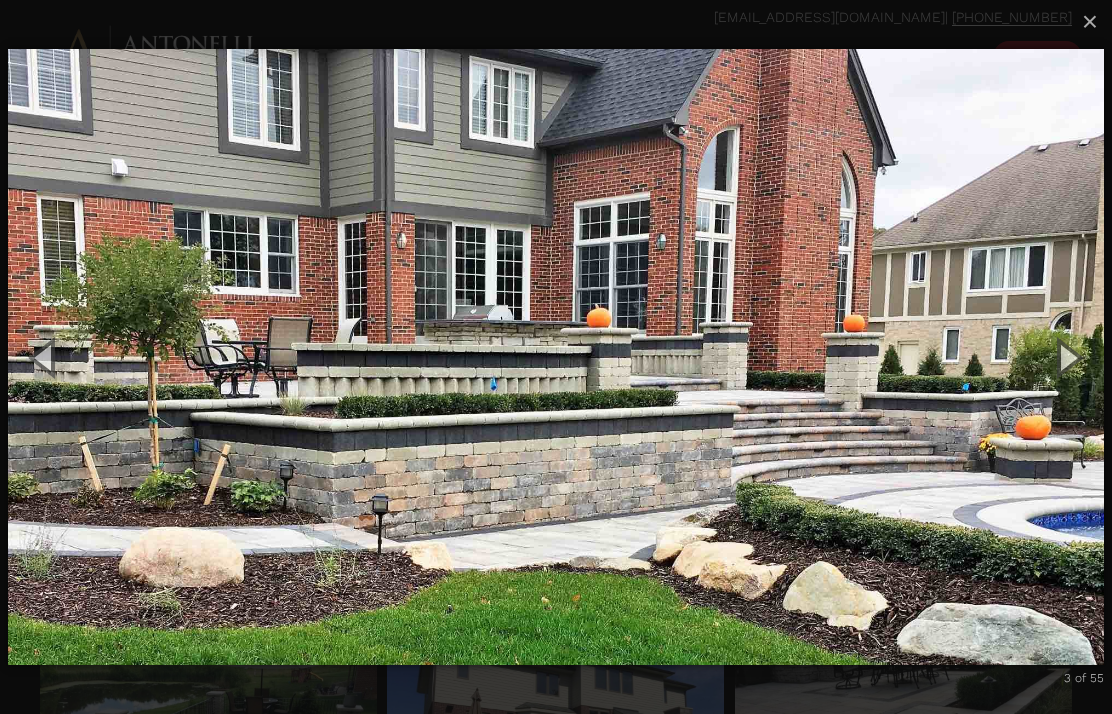 click at bounding box center (1067, 357) 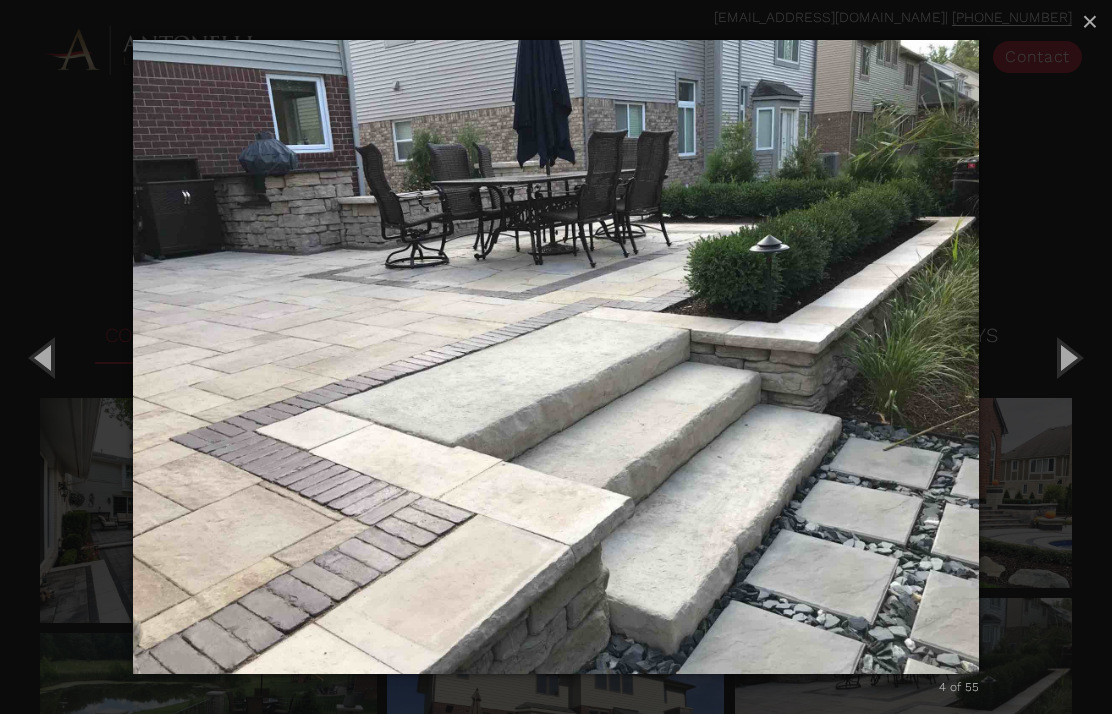 click at bounding box center [1067, 357] 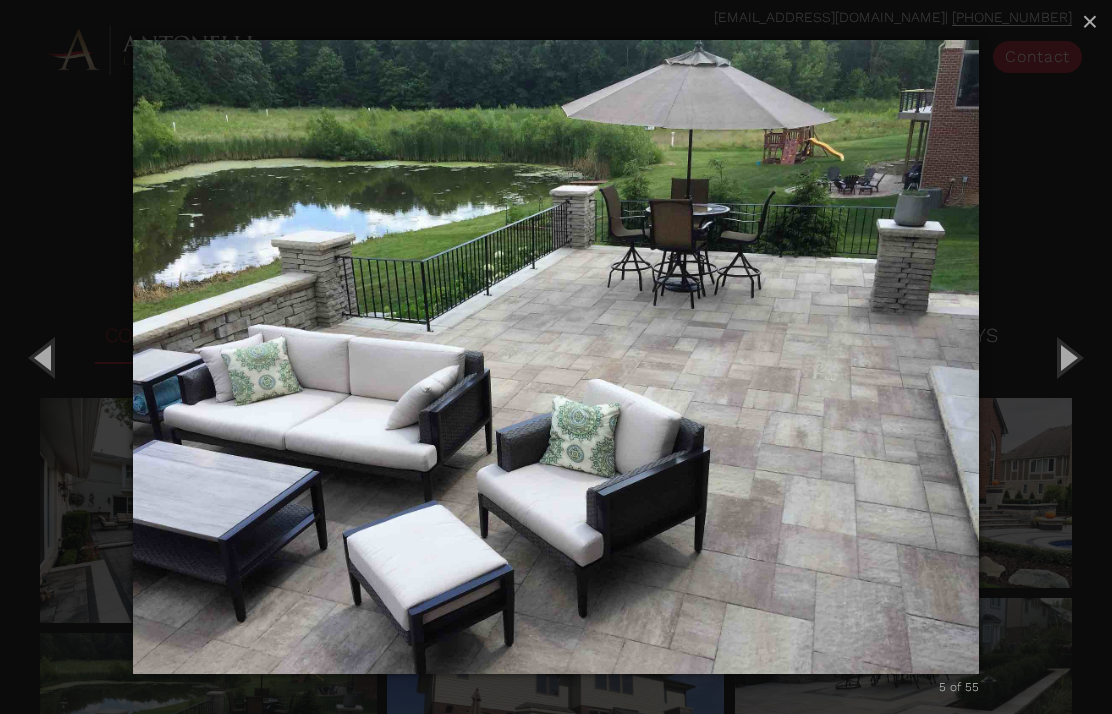 click at bounding box center (1067, 357) 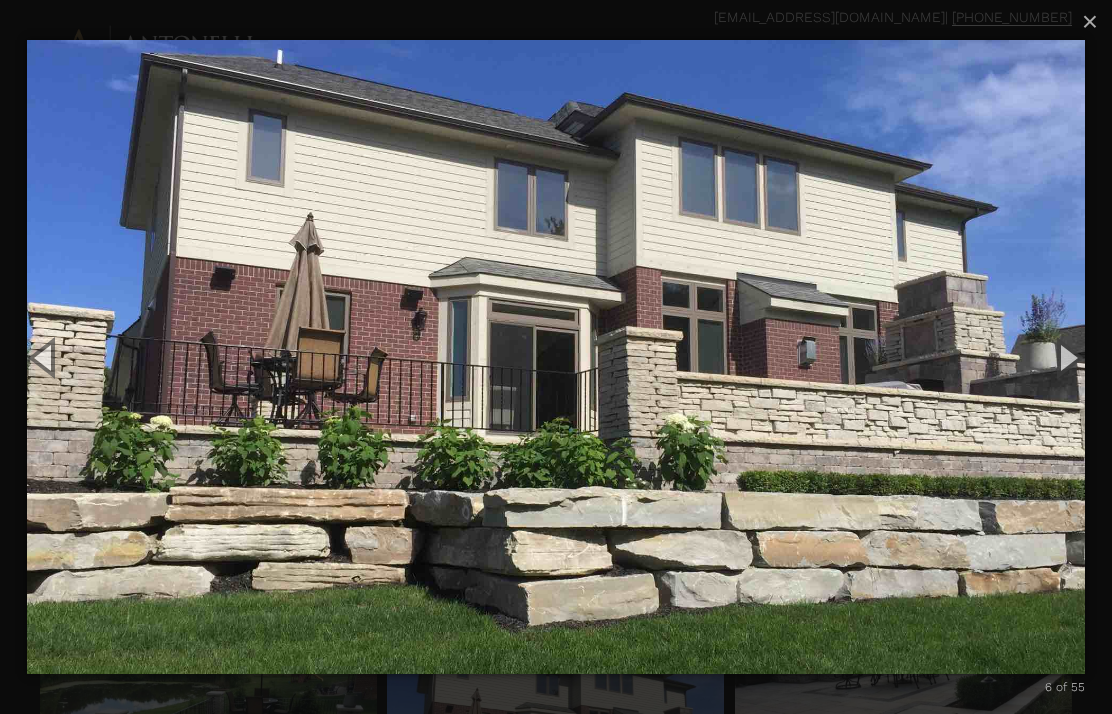 click at bounding box center (1067, 357) 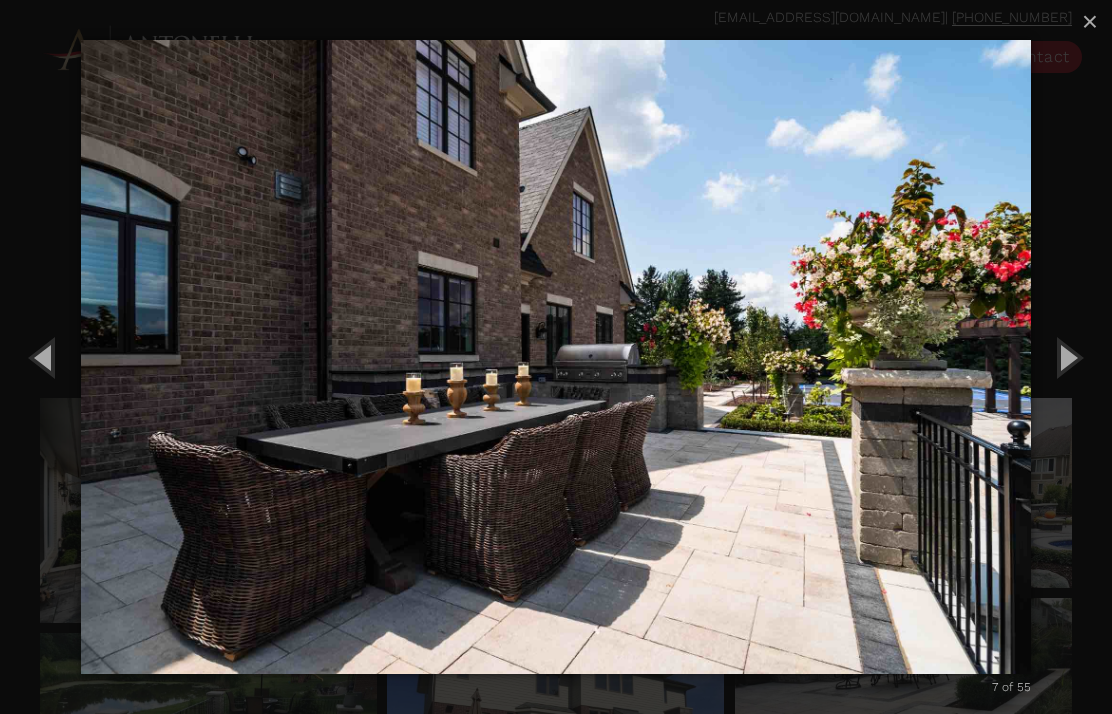 click at bounding box center [1067, 357] 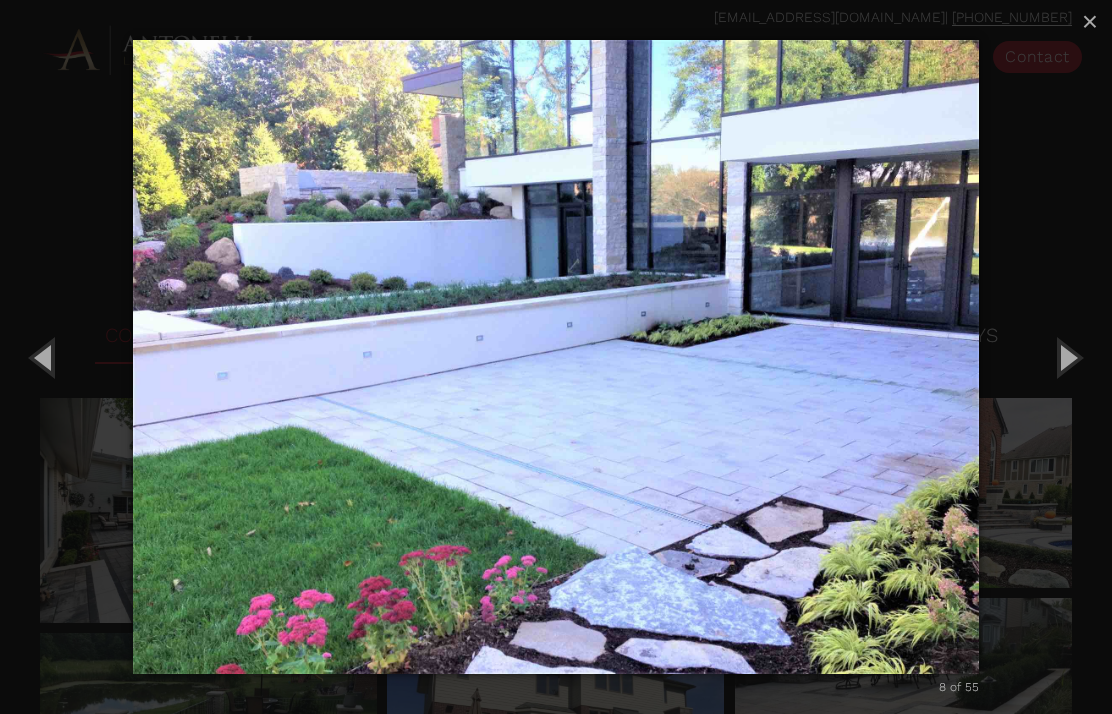 click at bounding box center [1067, 357] 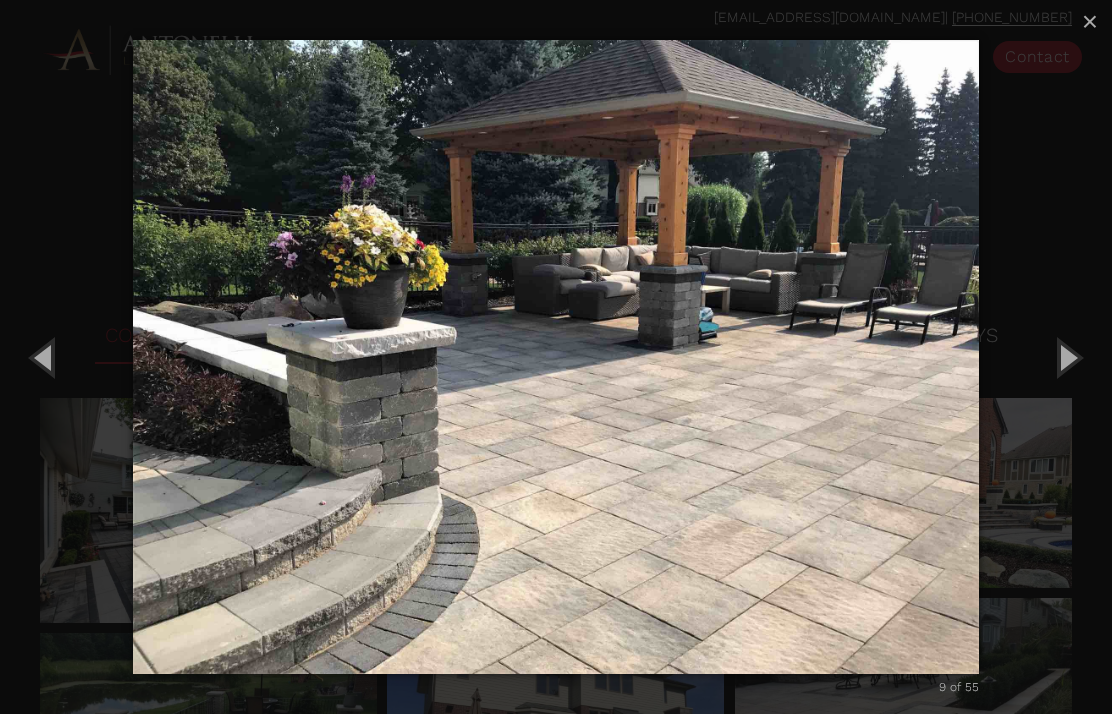click at bounding box center (1067, 357) 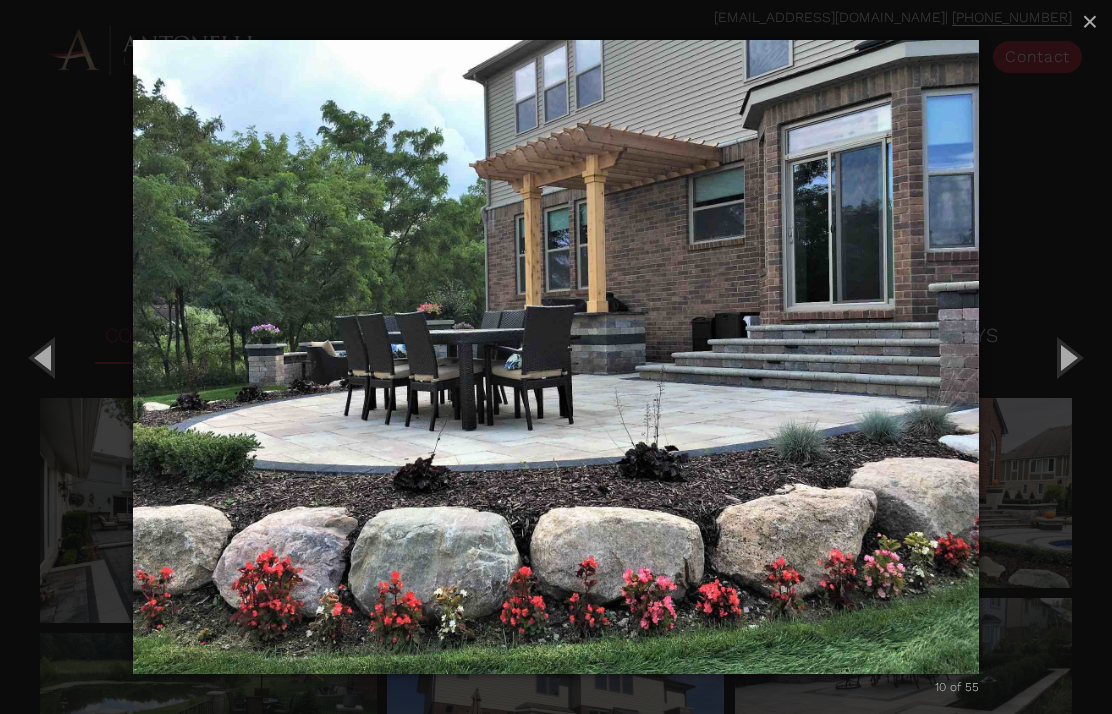 click at bounding box center (1067, 357) 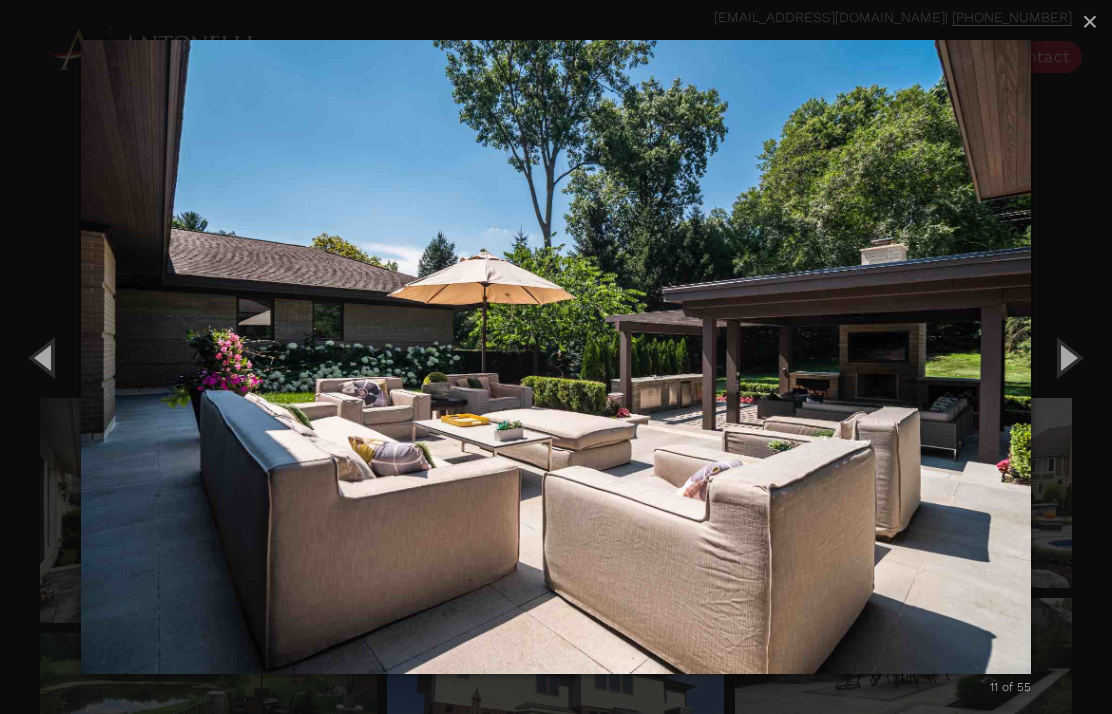 click at bounding box center [1067, 357] 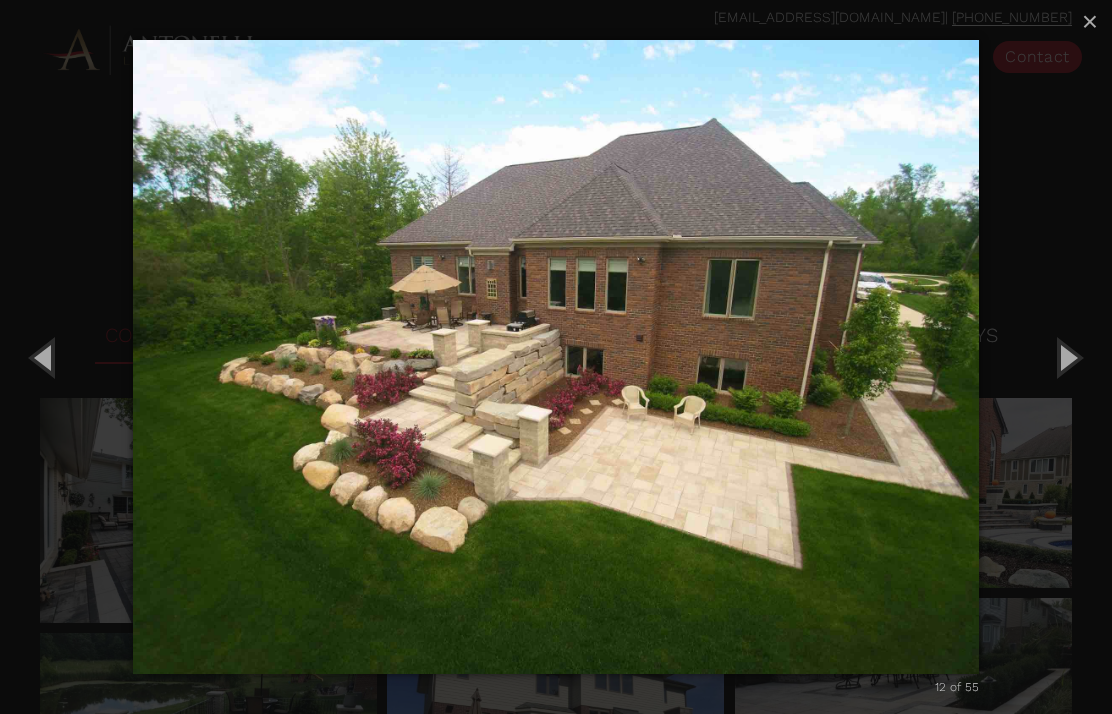 click at bounding box center (1067, 357) 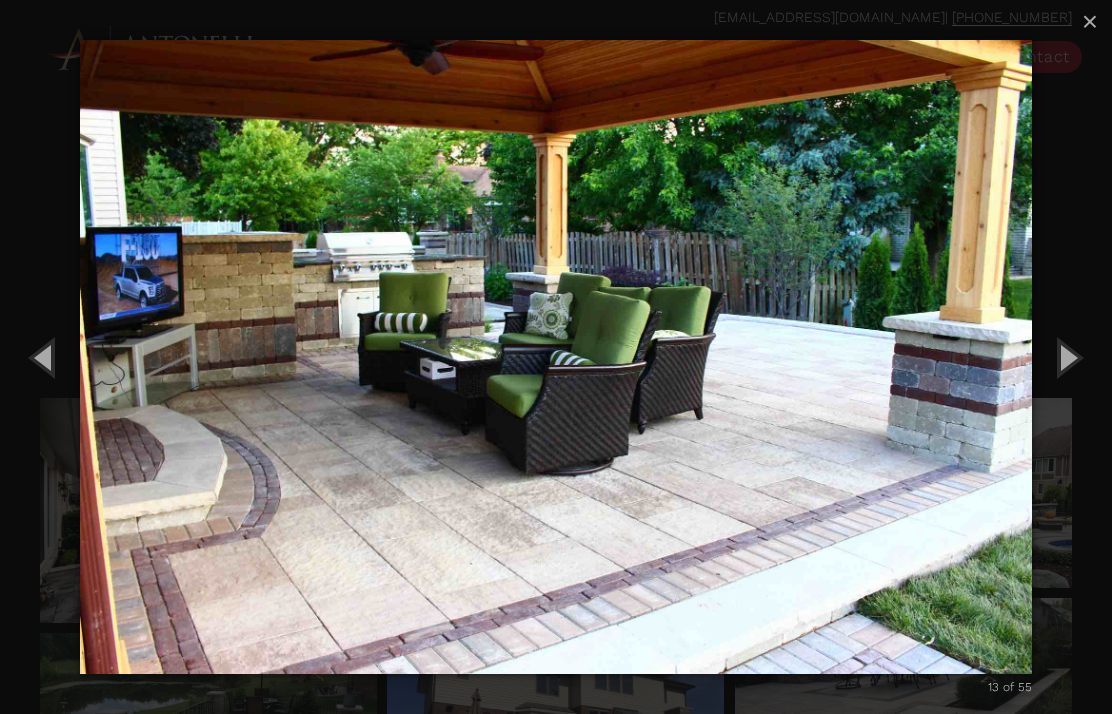 click at bounding box center (1067, 357) 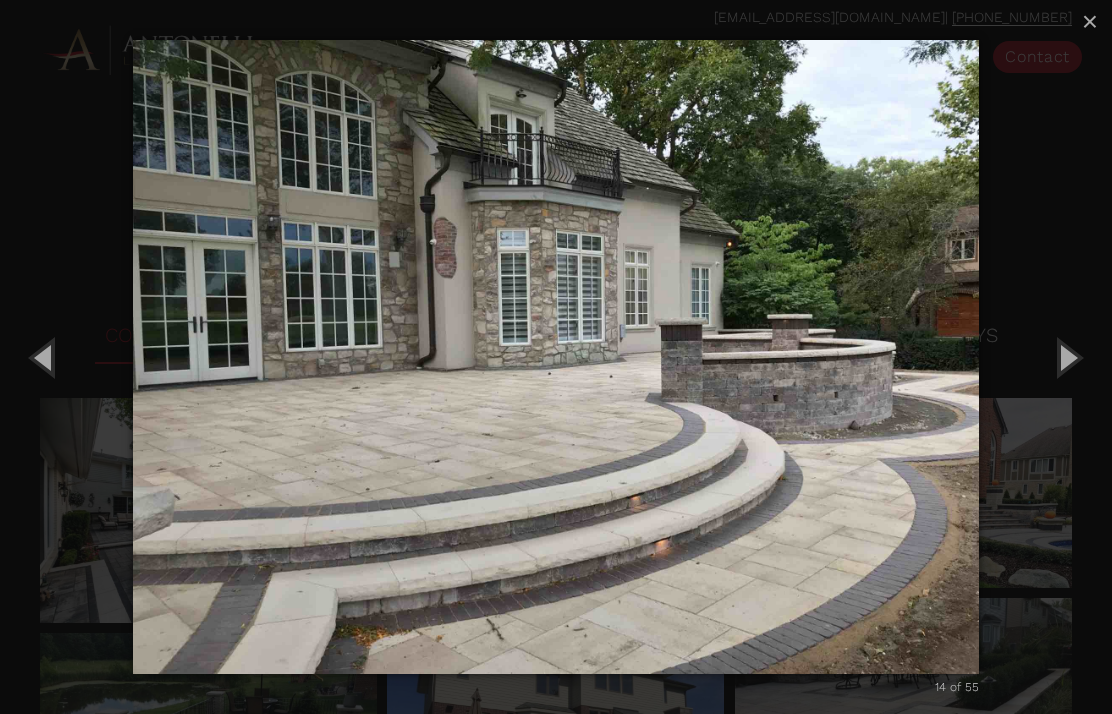 click at bounding box center [1067, 357] 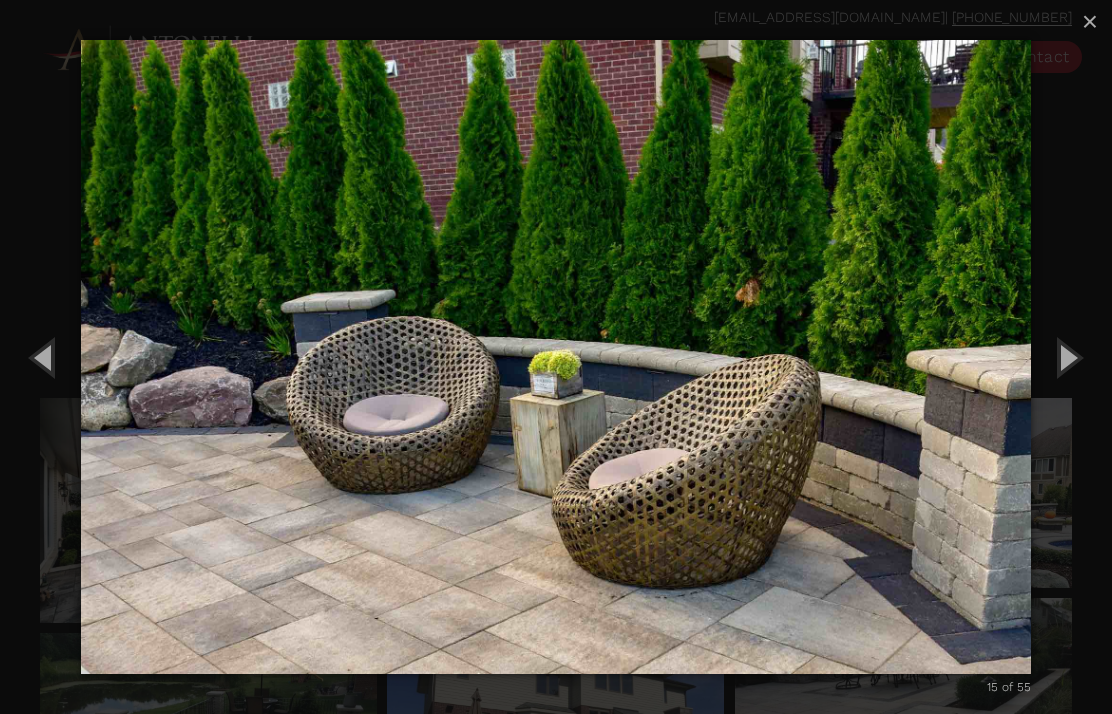click at bounding box center (1067, 357) 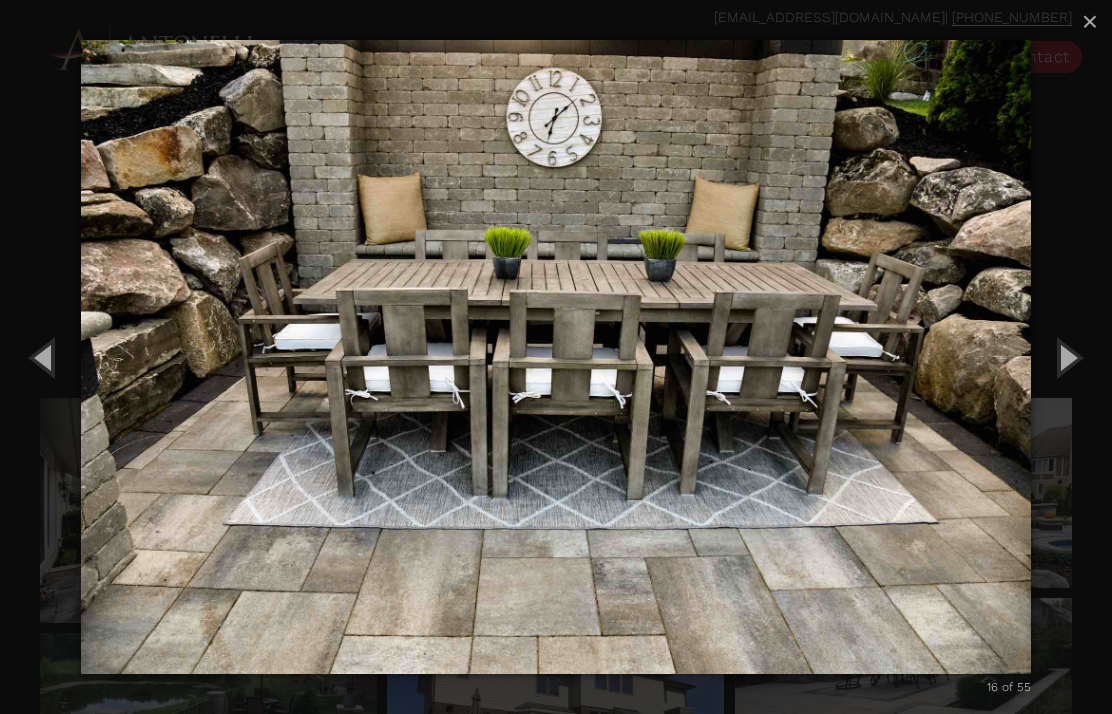 click at bounding box center (1067, 357) 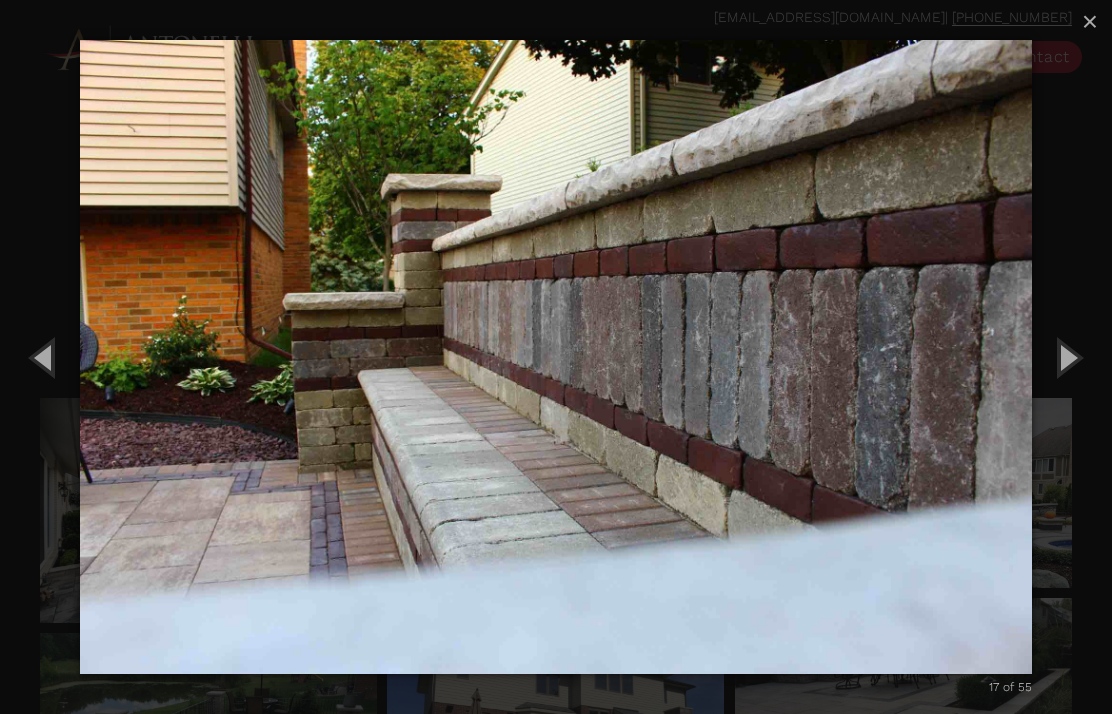 click at bounding box center [1067, 357] 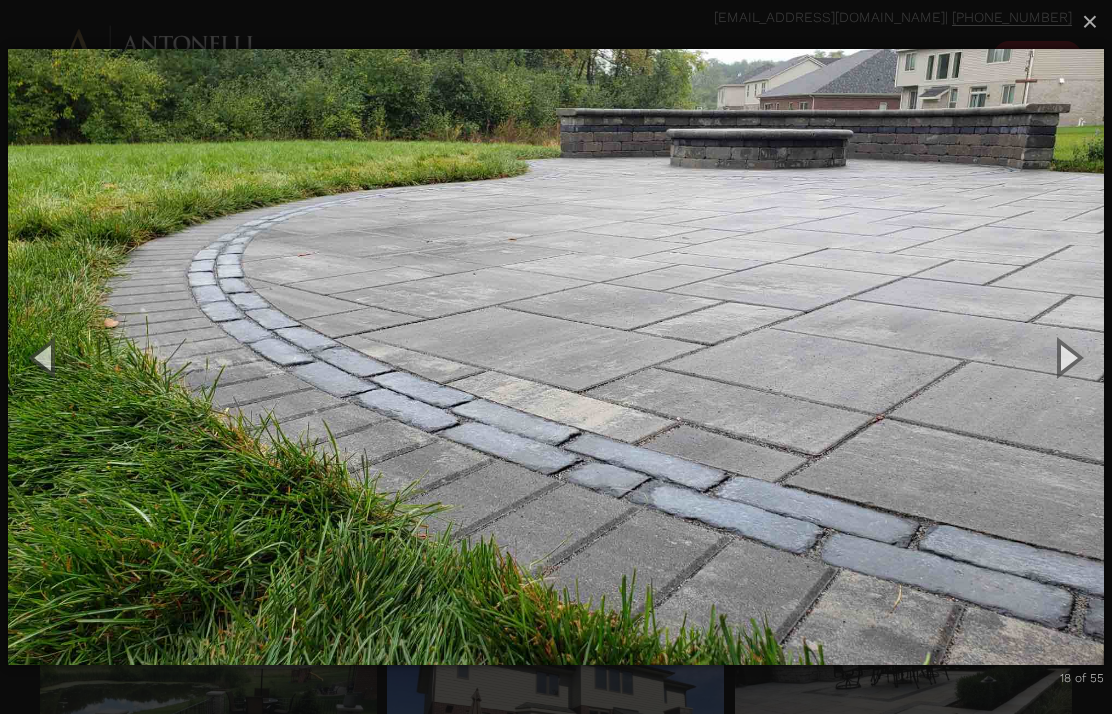 click at bounding box center [1067, 357] 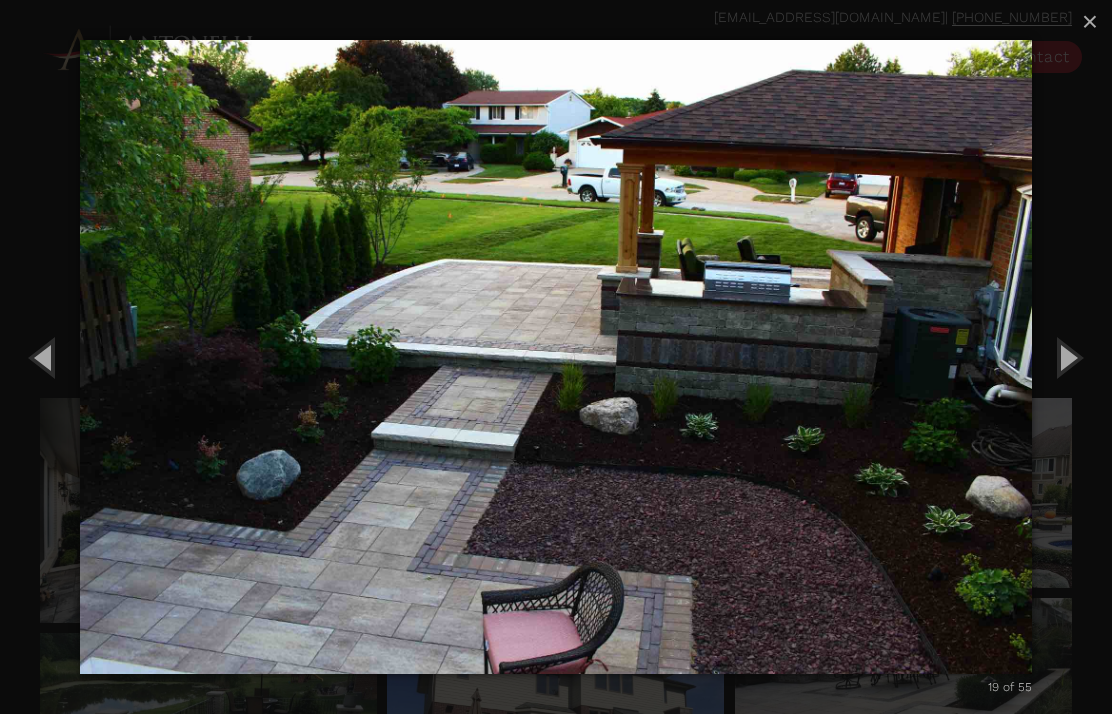 click at bounding box center [1067, 357] 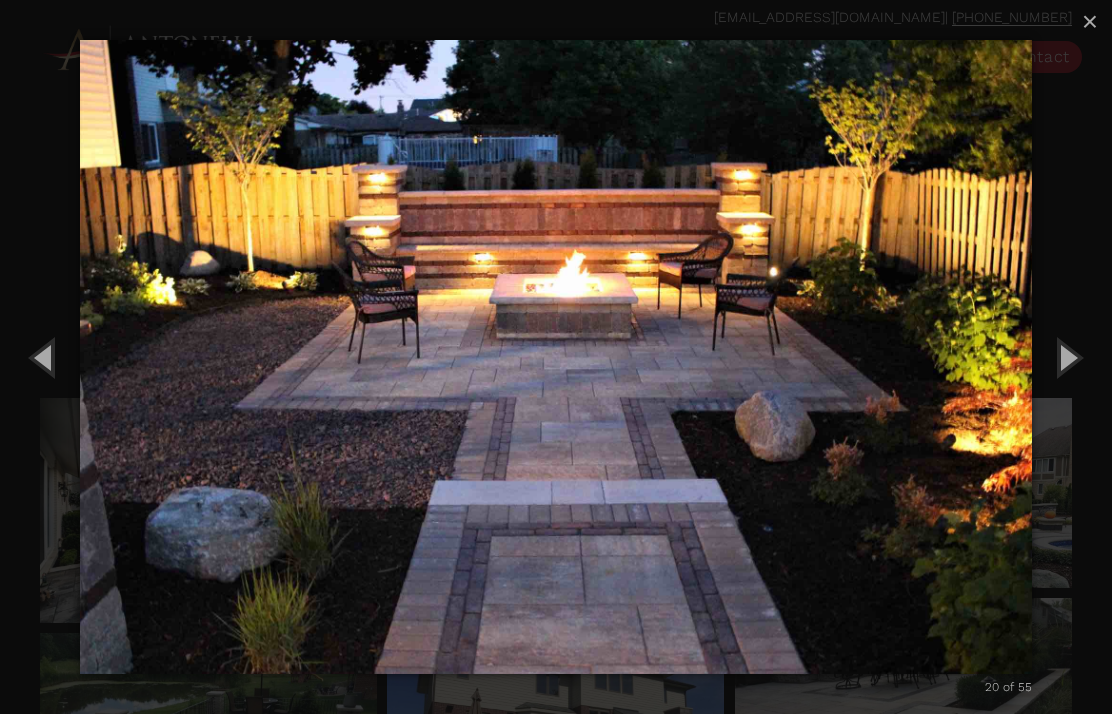 click at bounding box center [1067, 357] 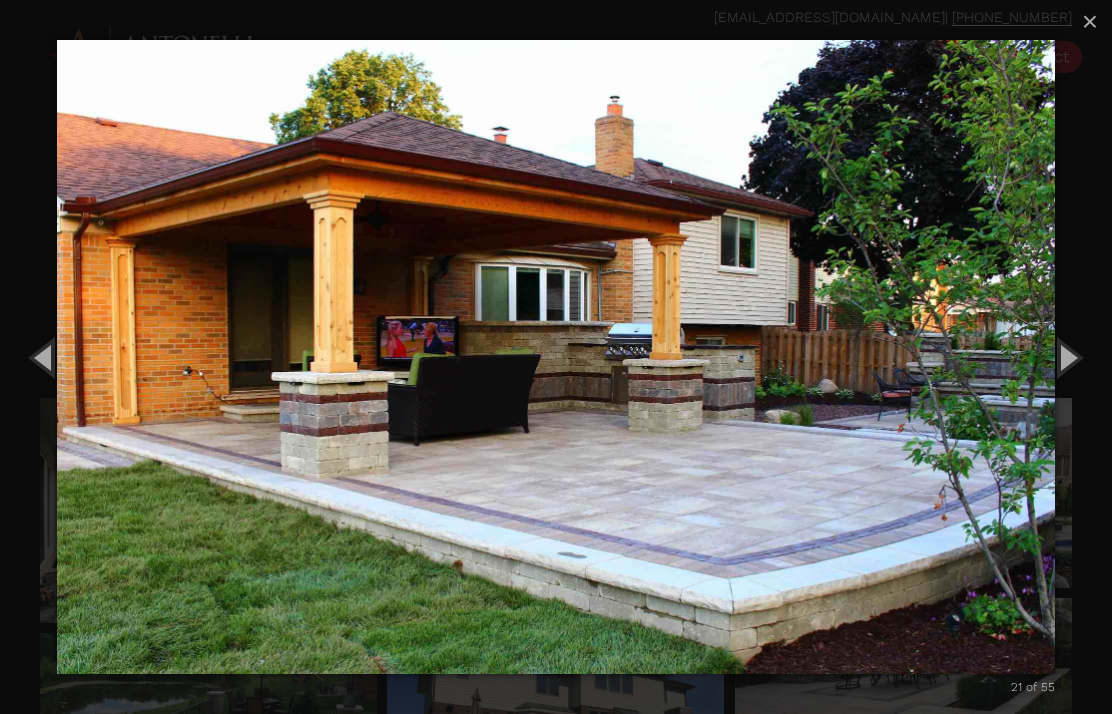 click at bounding box center (1067, 357) 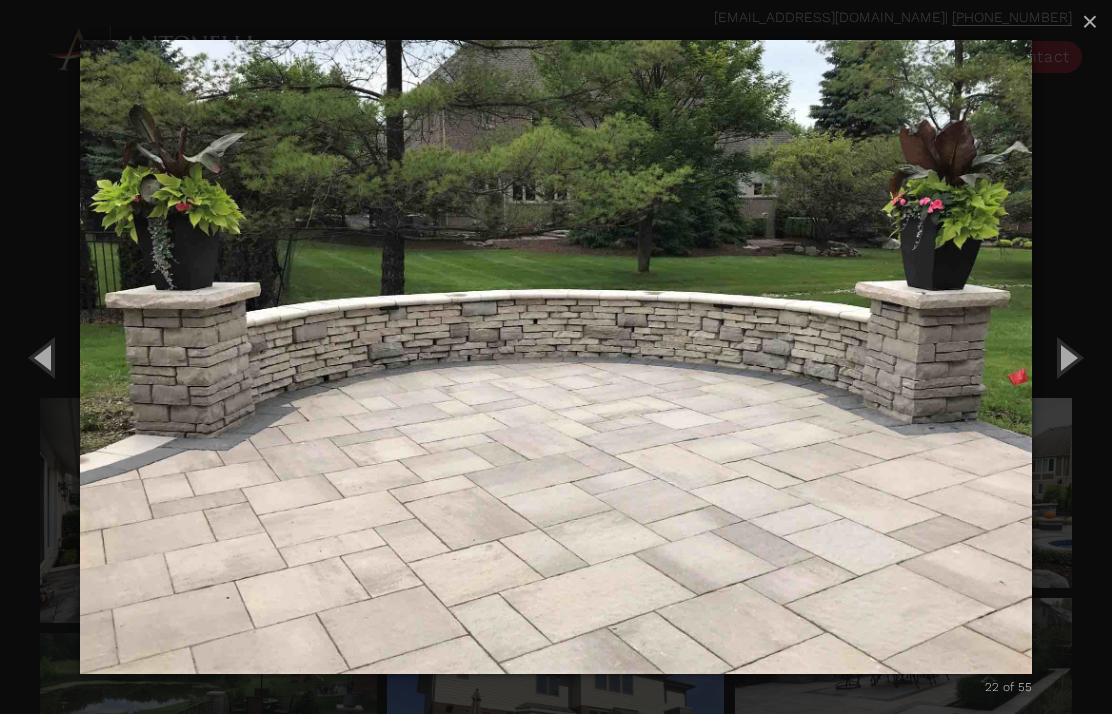 click at bounding box center [1067, 357] 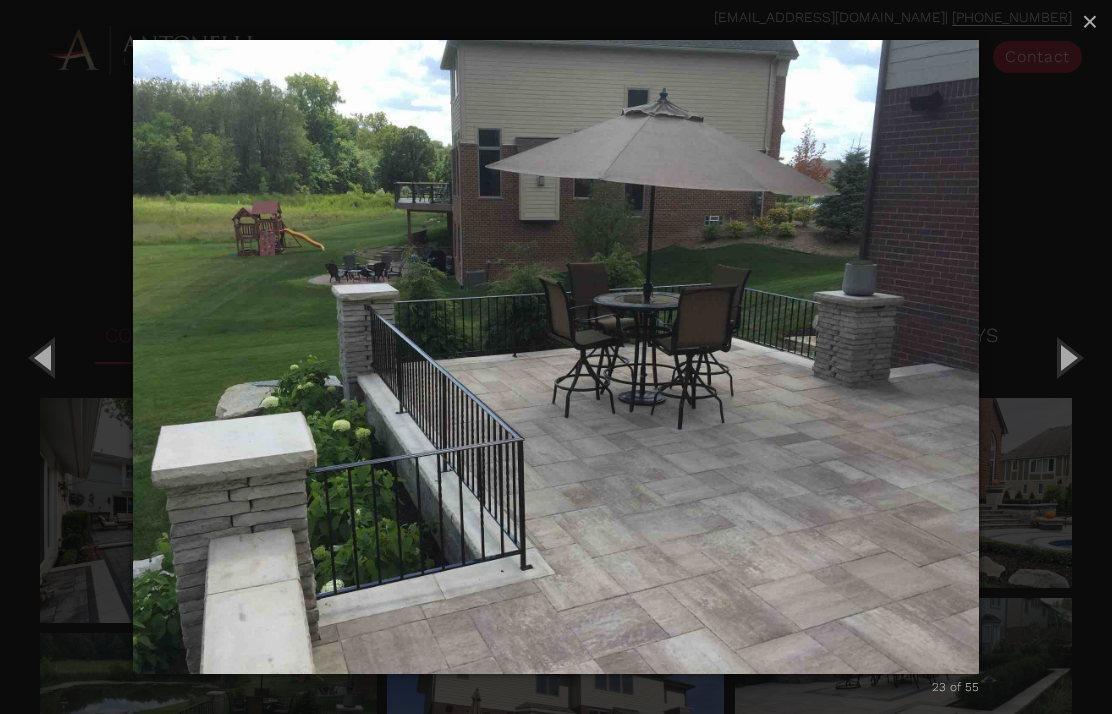 click at bounding box center (1067, 357) 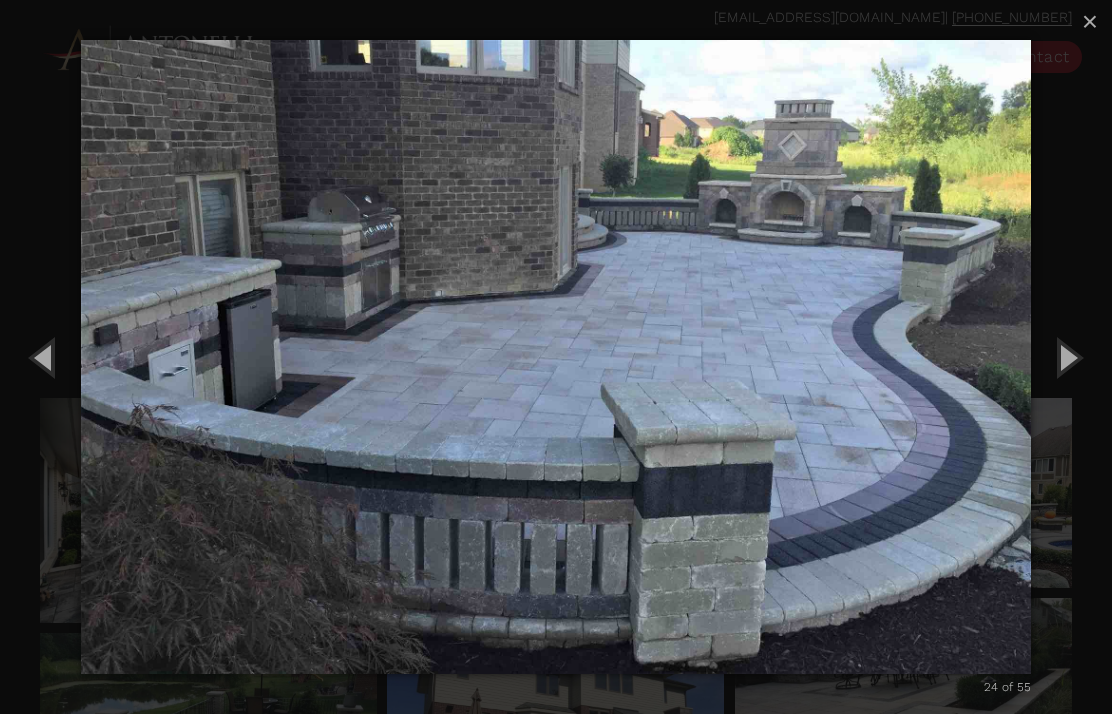 click at bounding box center [1067, 357] 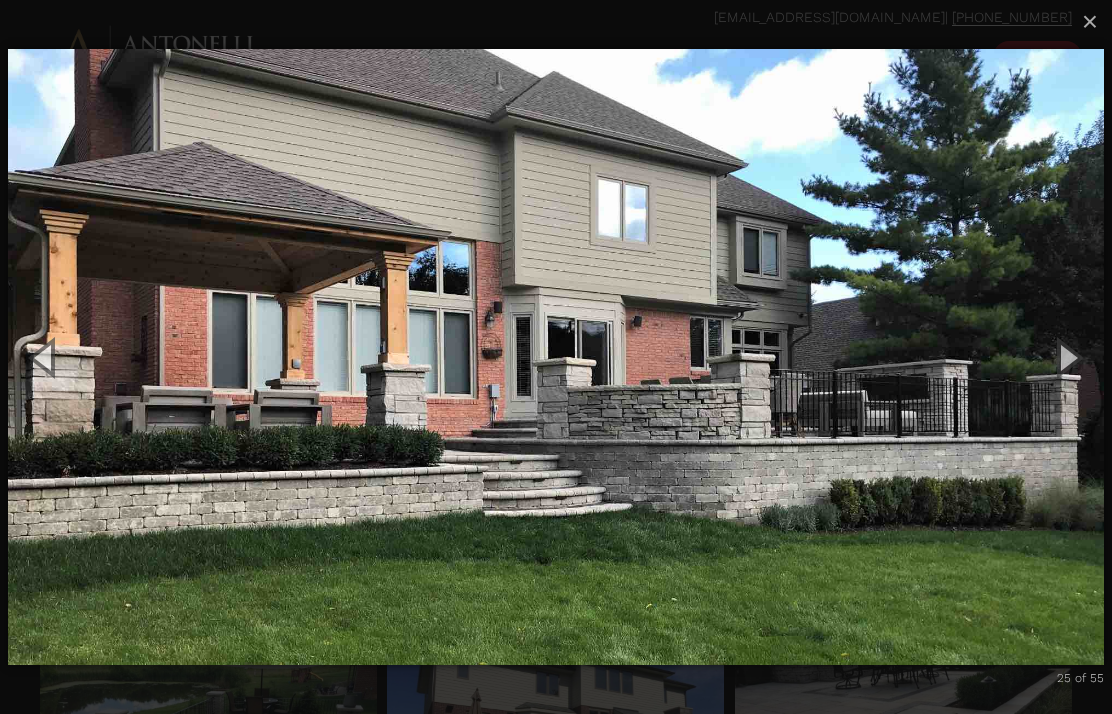 click at bounding box center [1067, 357] 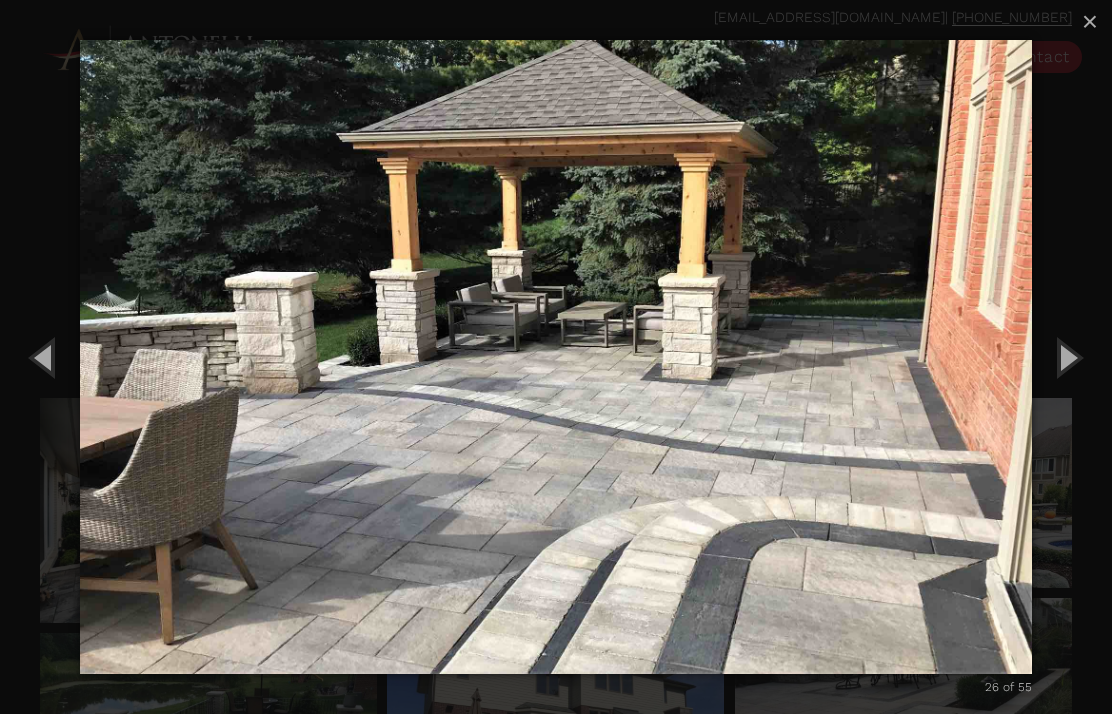 click at bounding box center (1067, 357) 